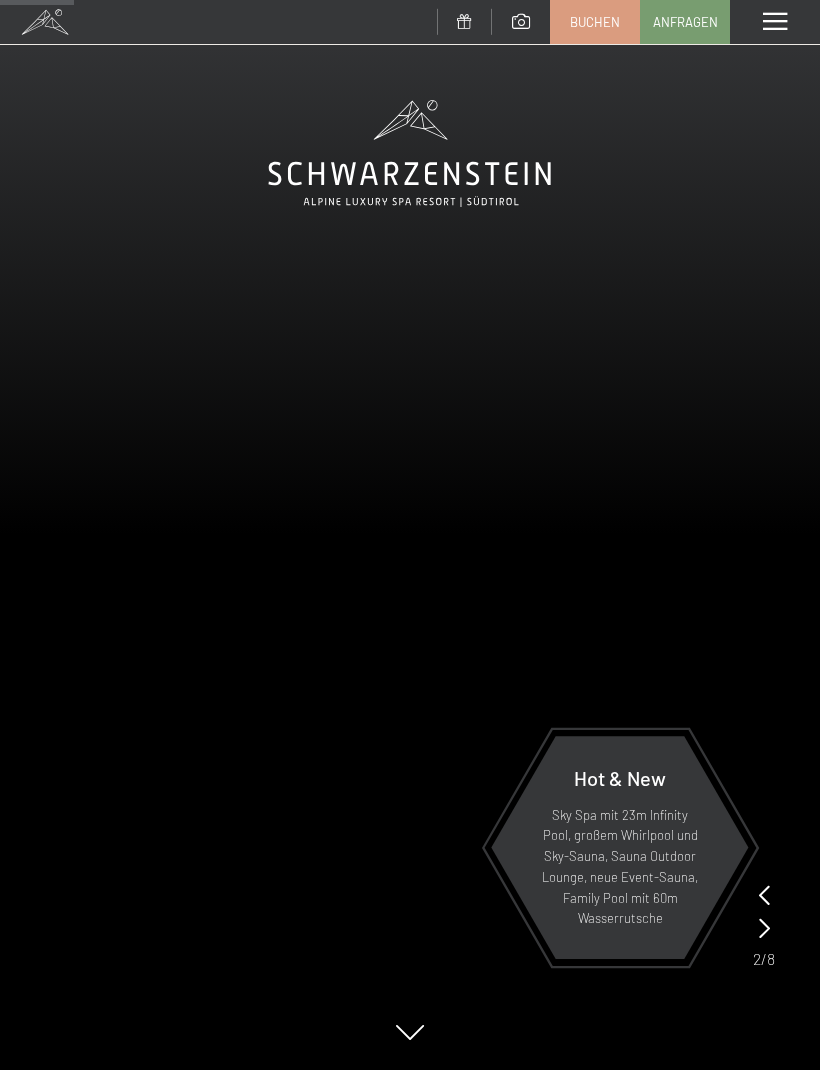 scroll, scrollTop: 780, scrollLeft: 0, axis: vertical 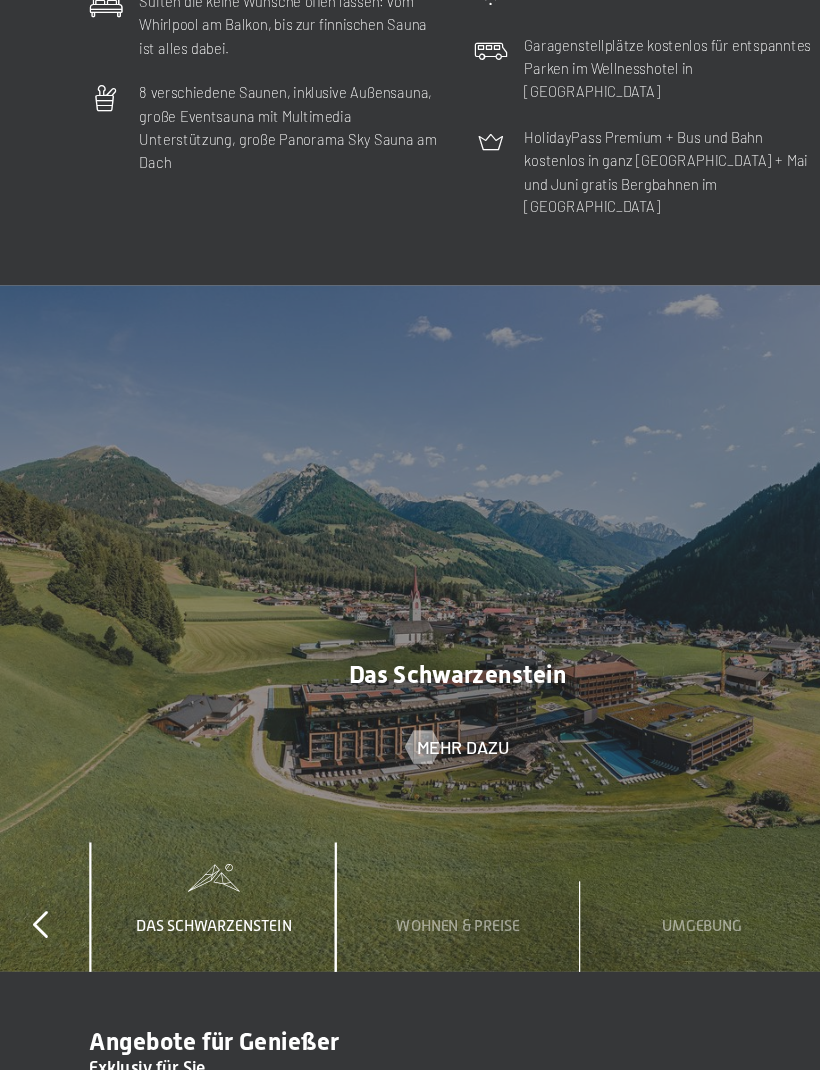 click on "Das Schwarzenstein" at bounding box center [192, 881] 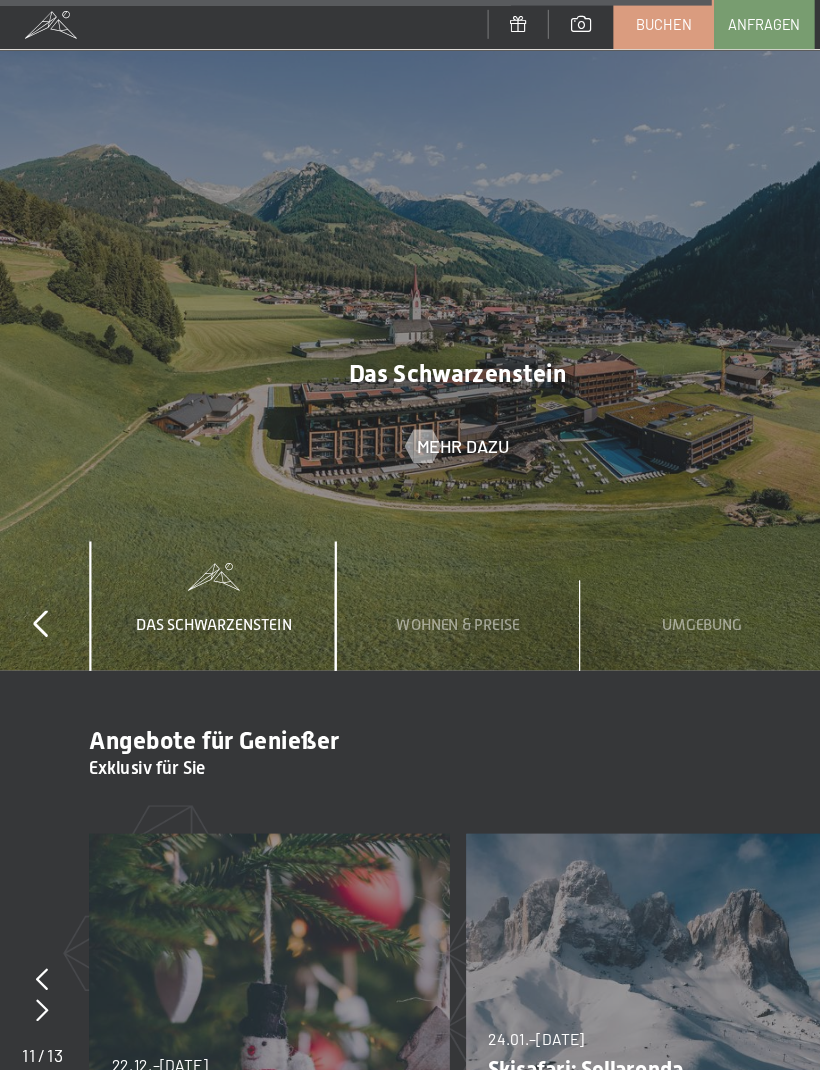 scroll, scrollTop: 5744, scrollLeft: 0, axis: vertical 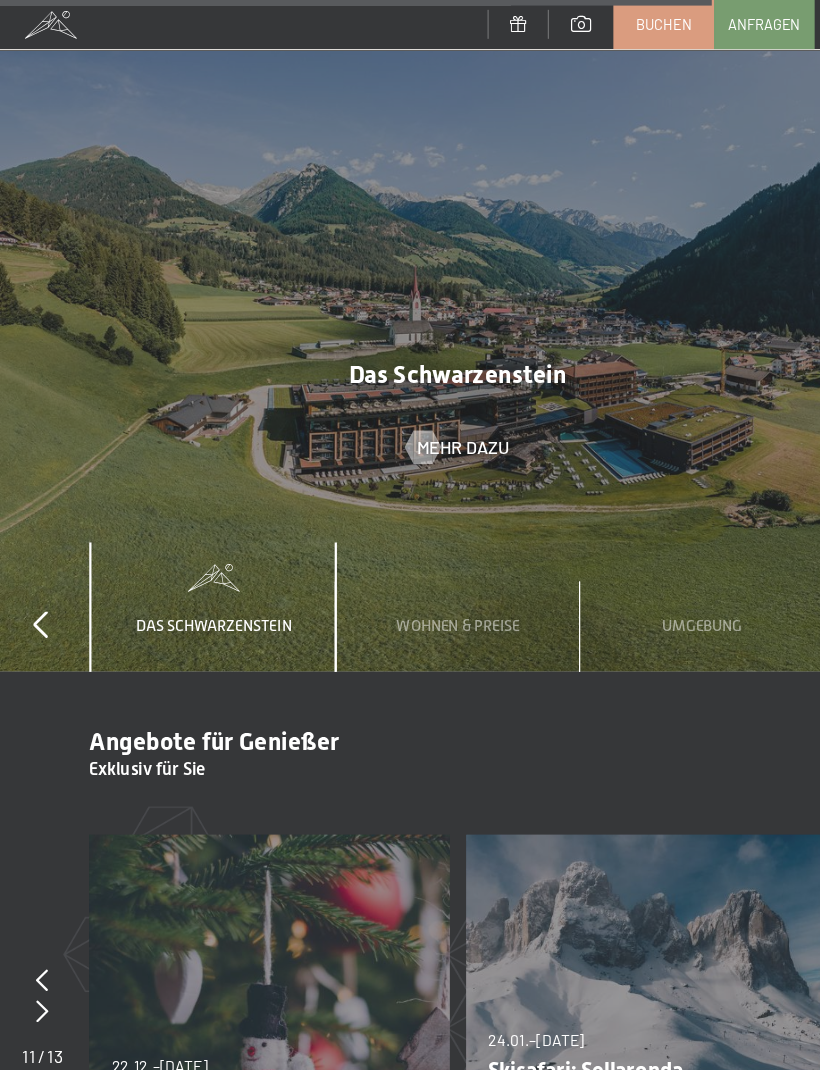 click on "Das Schwarzenstein" at bounding box center (192, 560) 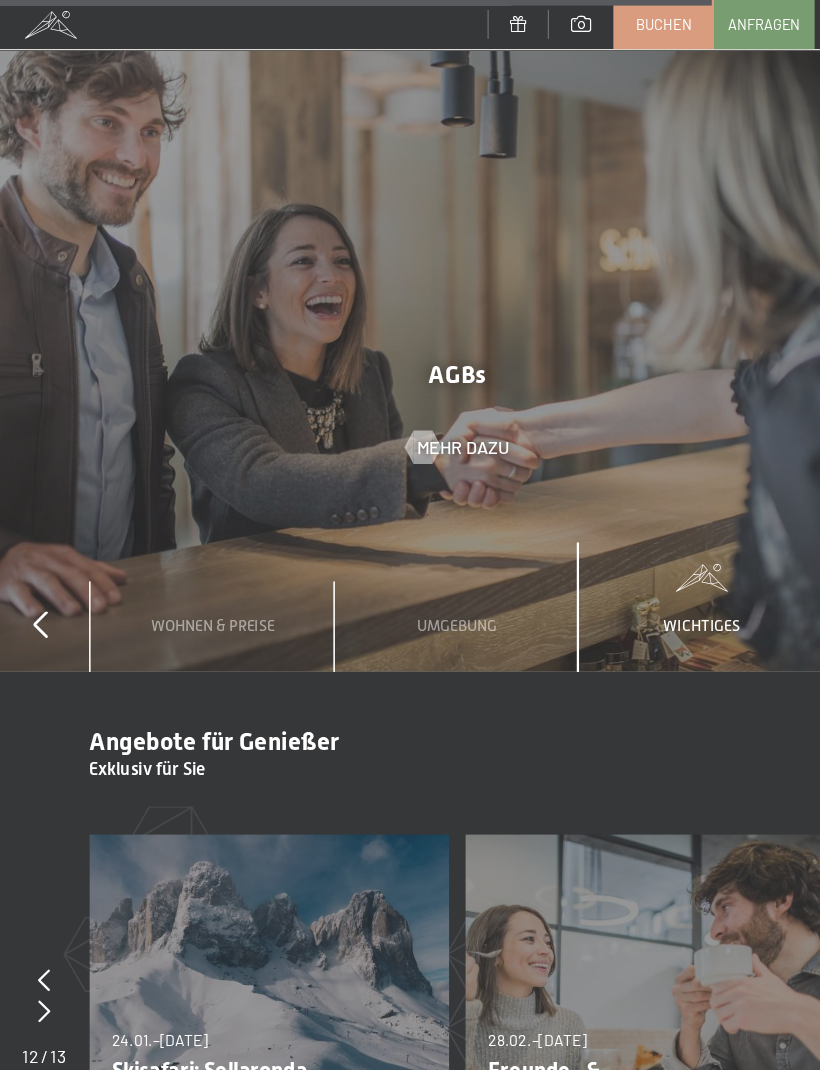 click at bounding box center [37, 560] 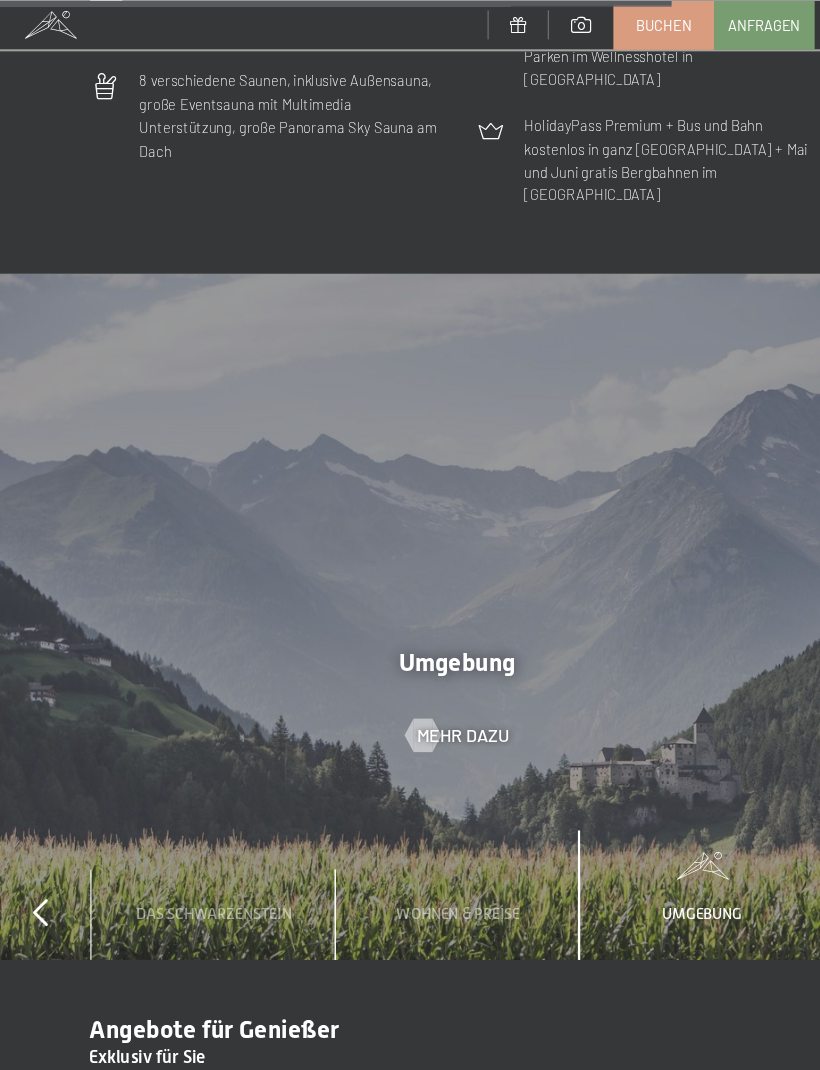 scroll, scrollTop: 5453, scrollLeft: 0, axis: vertical 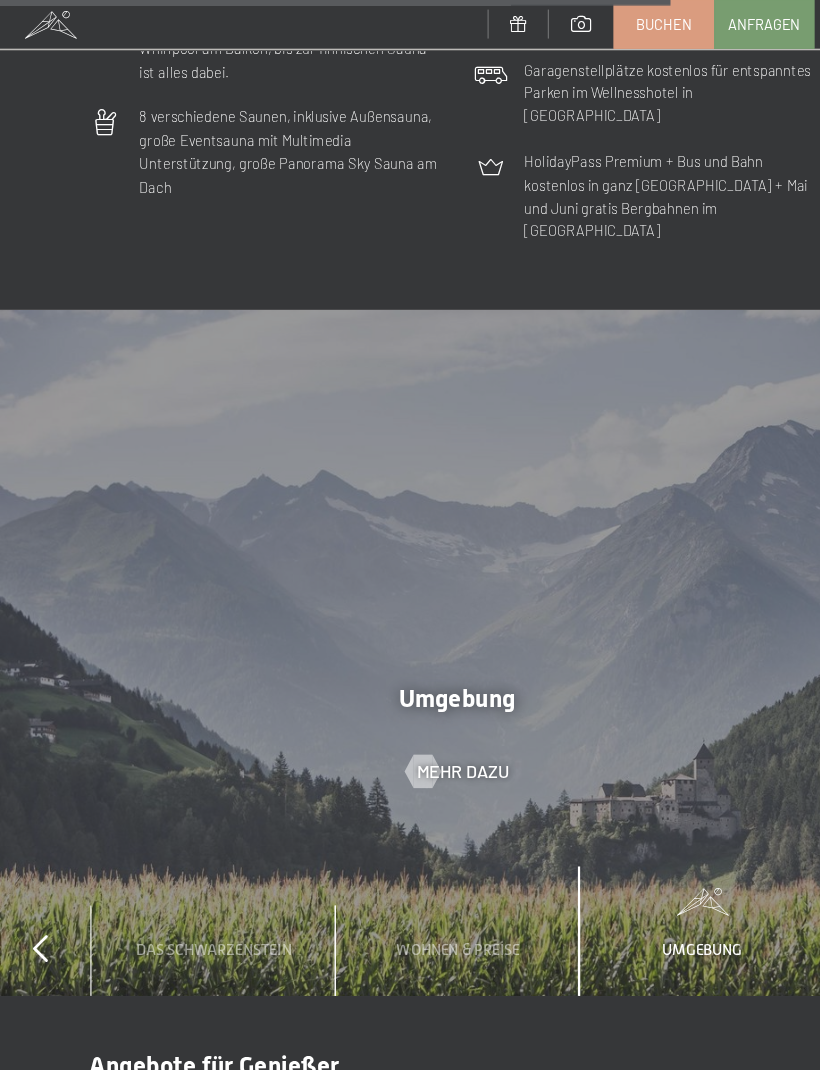 click on "Das Schwarzenstein" at bounding box center (192, 851) 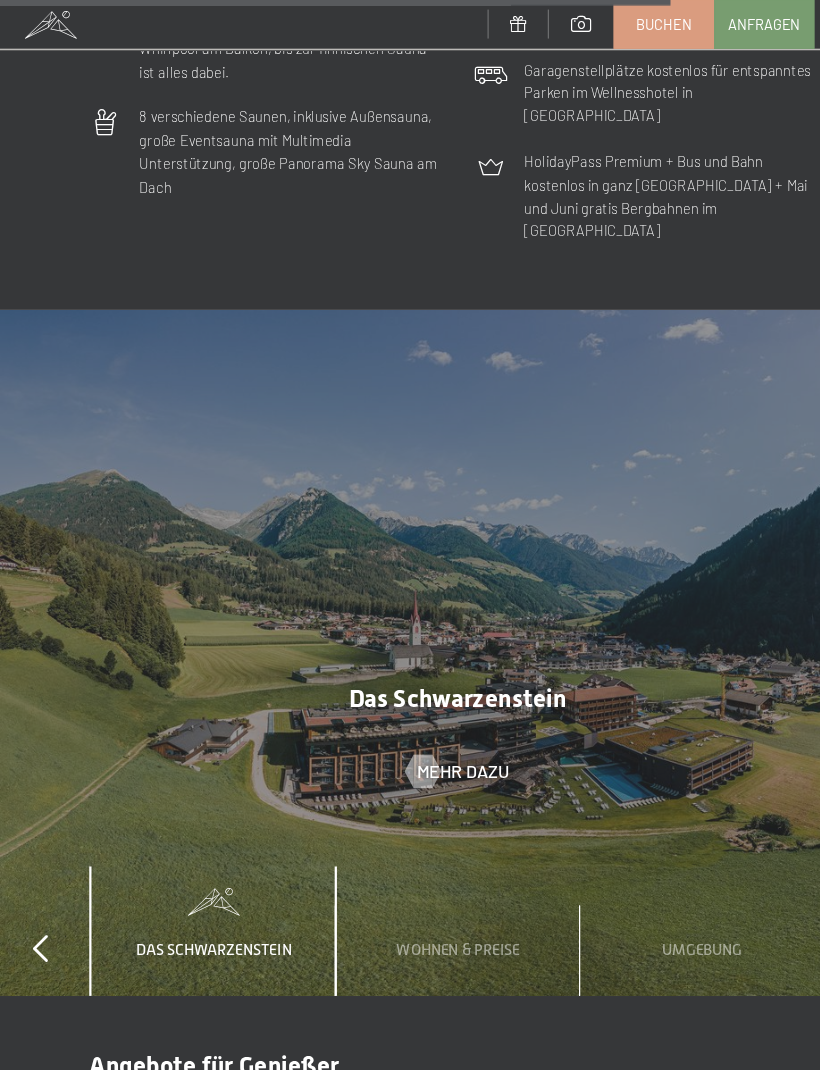 click on "Mehr dazu" at bounding box center (415, 692) 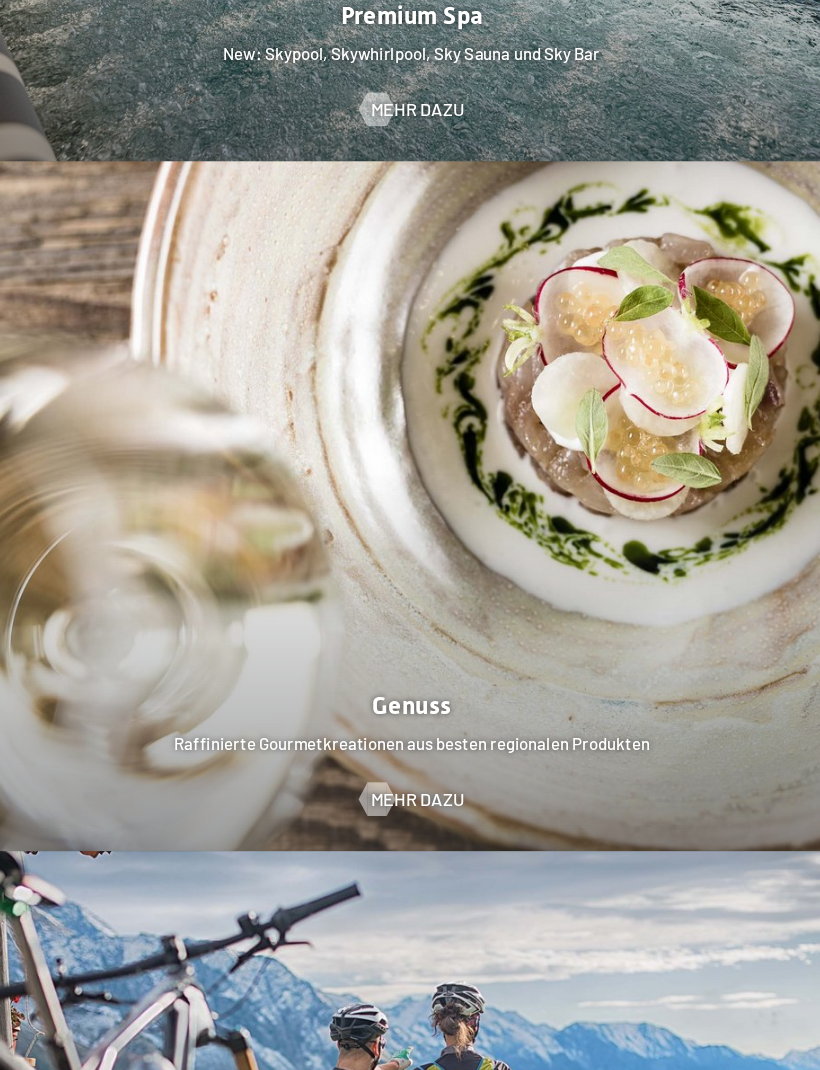 scroll, scrollTop: 2849, scrollLeft: 0, axis: vertical 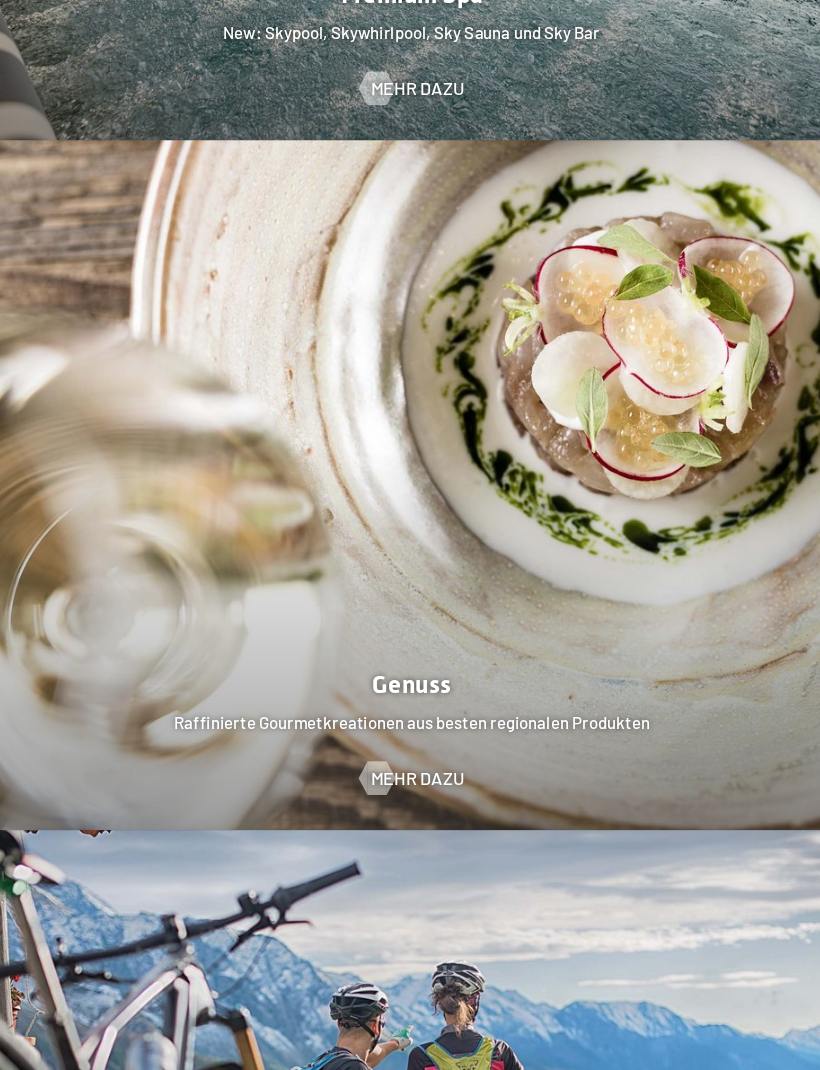 click on "Mehr dazu" at bounding box center [415, 752] 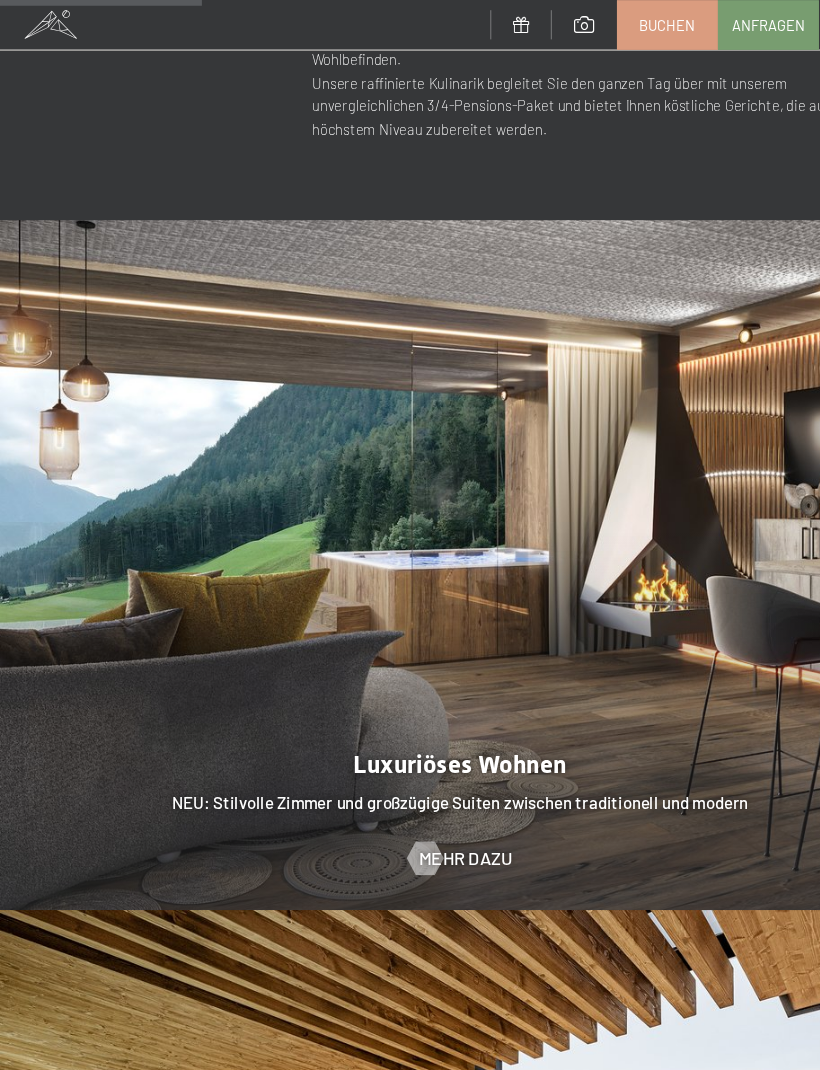 scroll, scrollTop: 1587, scrollLeft: 0, axis: vertical 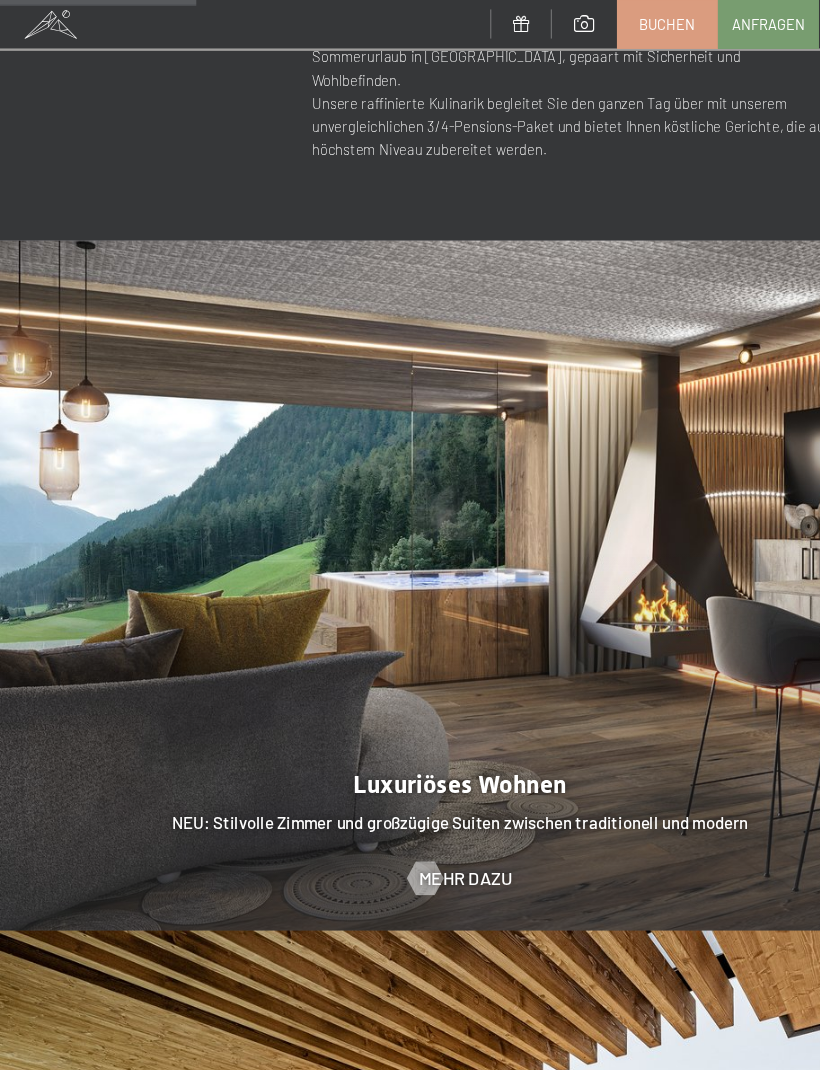 click at bounding box center (410, 522) 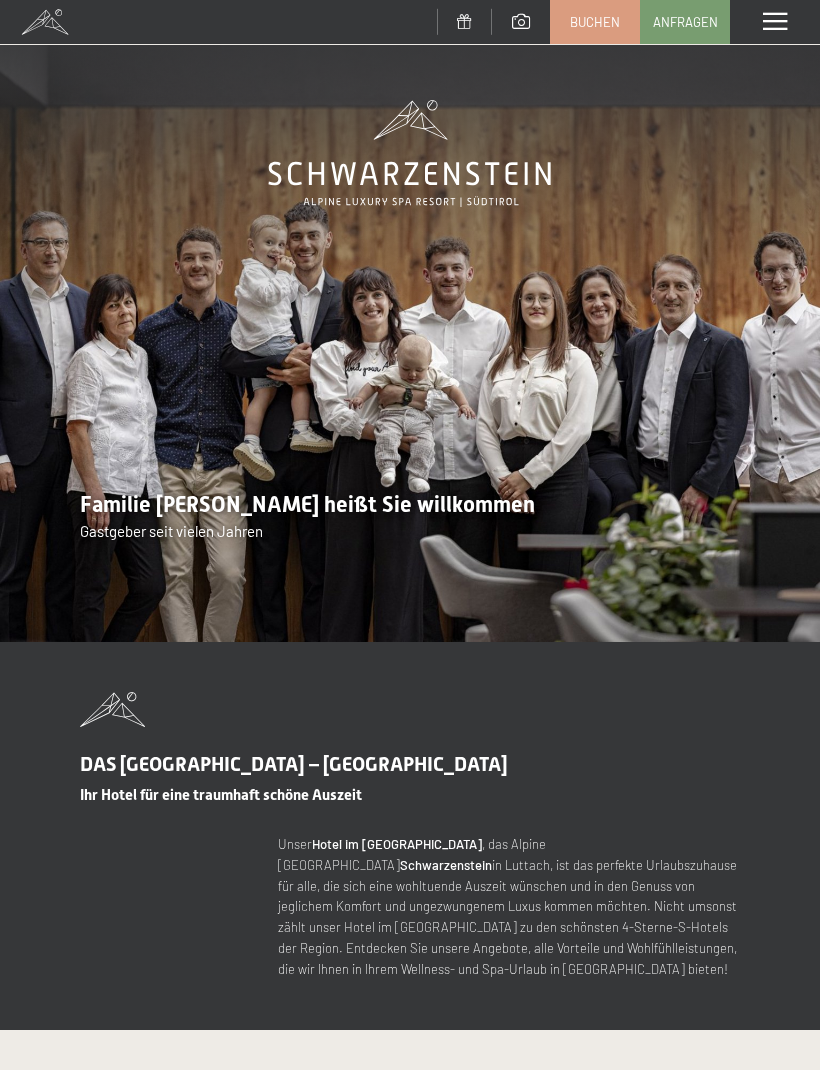 scroll, scrollTop: 0, scrollLeft: 0, axis: both 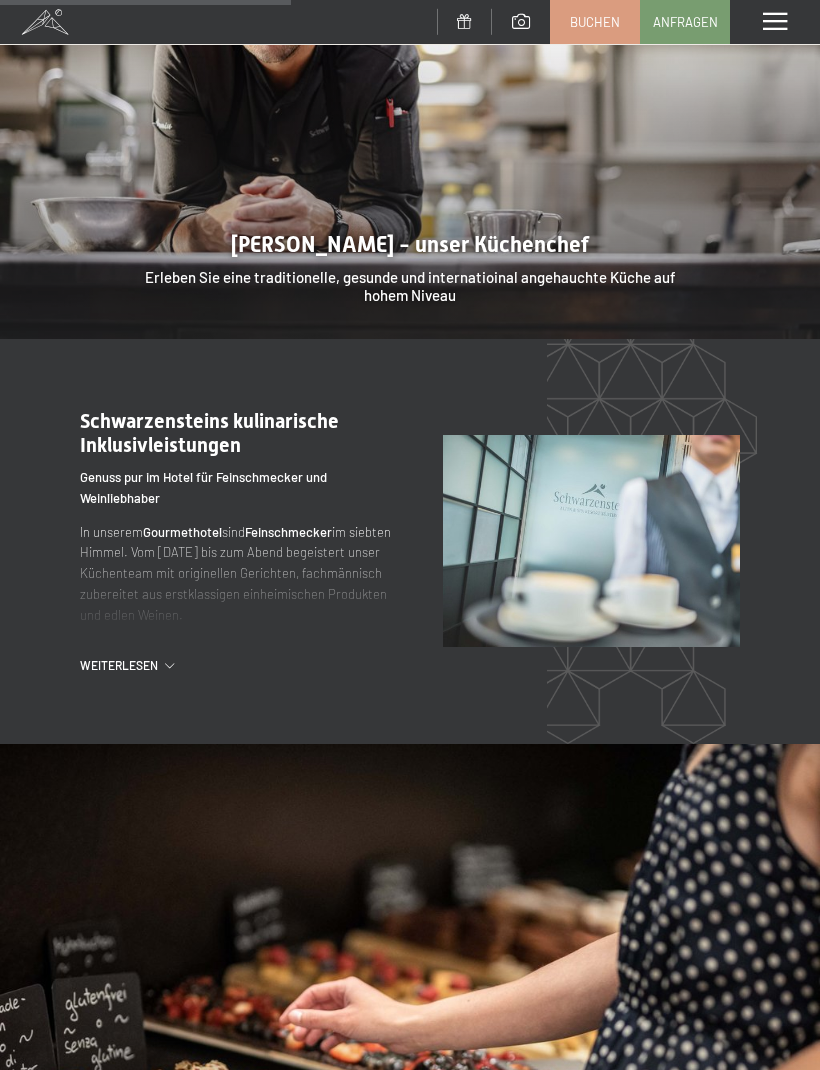 click on "Weiterlesen" at bounding box center [122, 665] 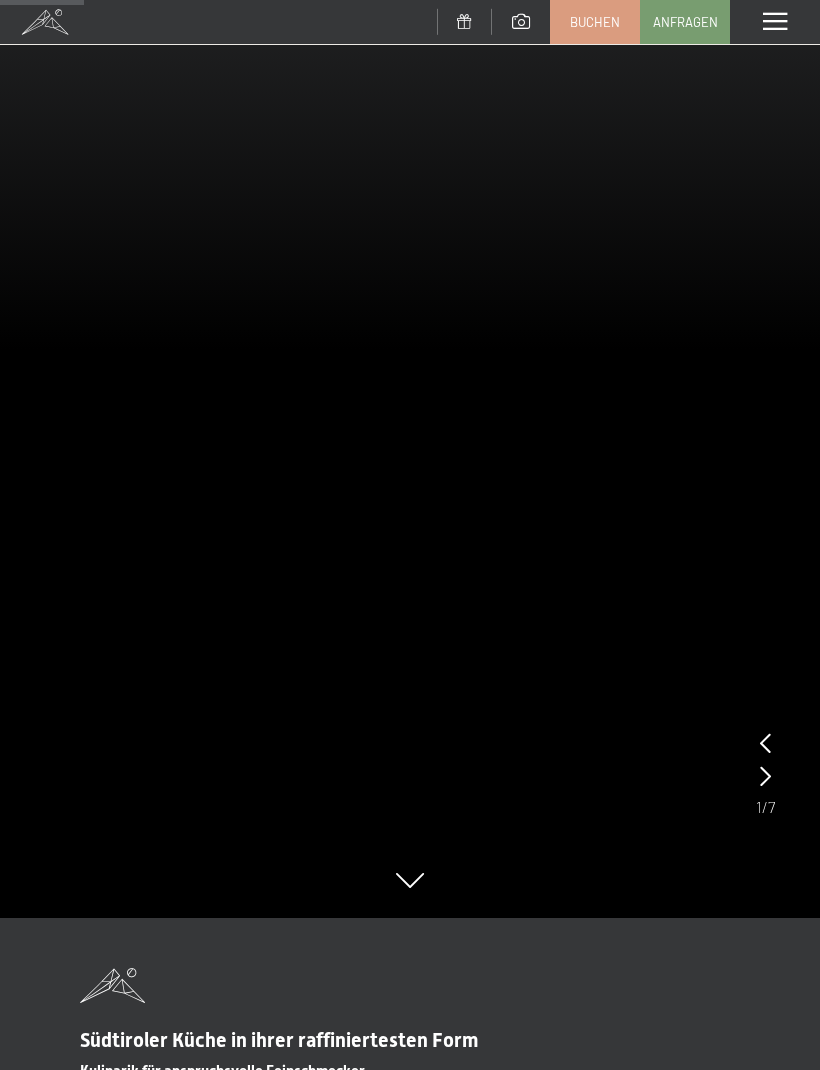 scroll, scrollTop: 0, scrollLeft: 0, axis: both 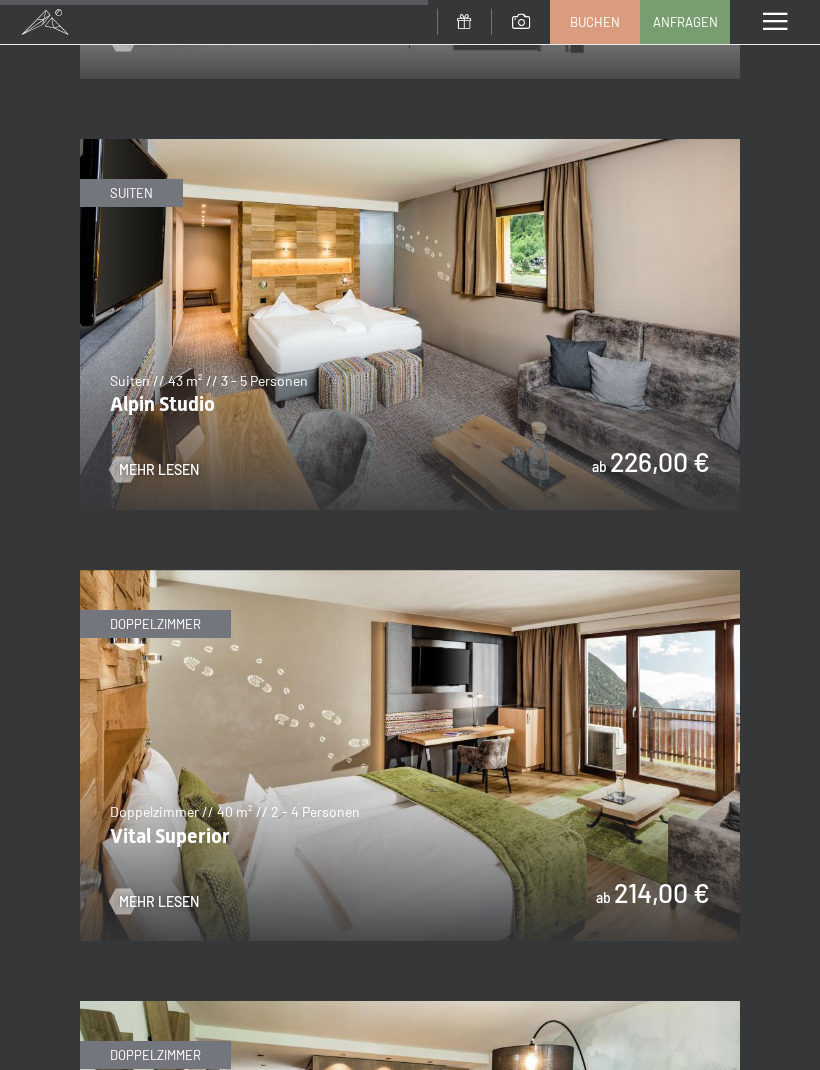click at bounding box center (410, 755) 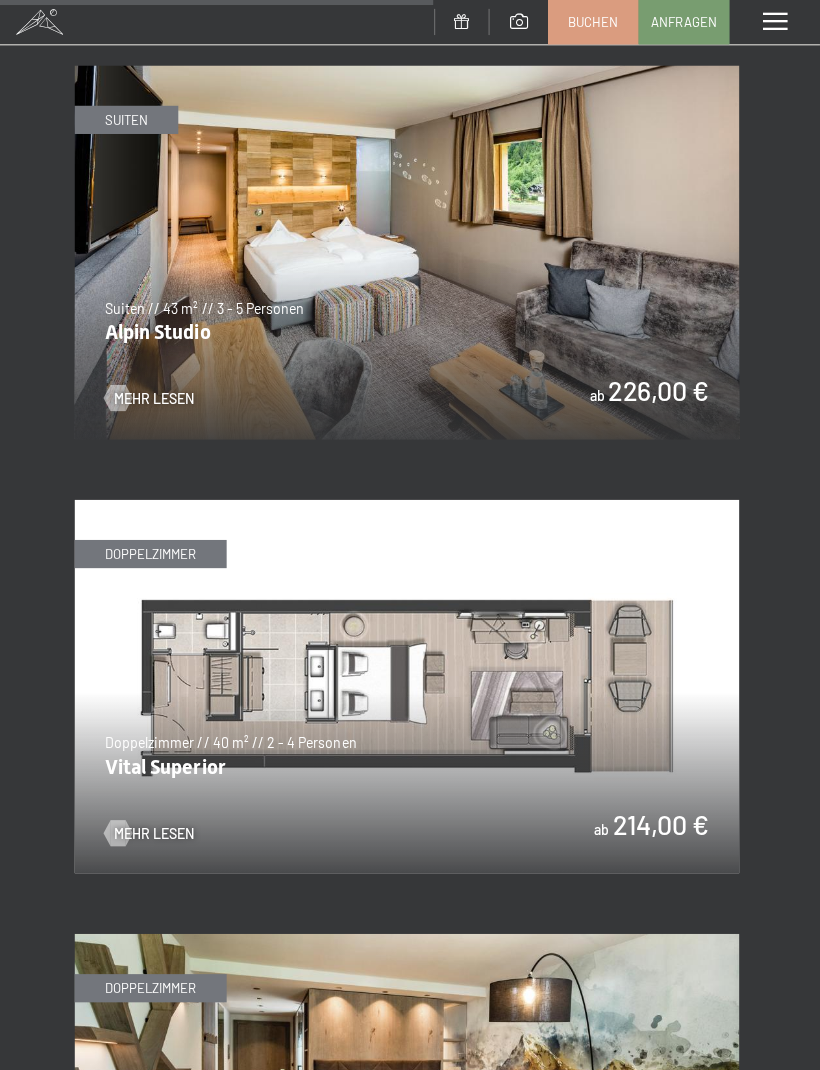 scroll, scrollTop: 4038, scrollLeft: 0, axis: vertical 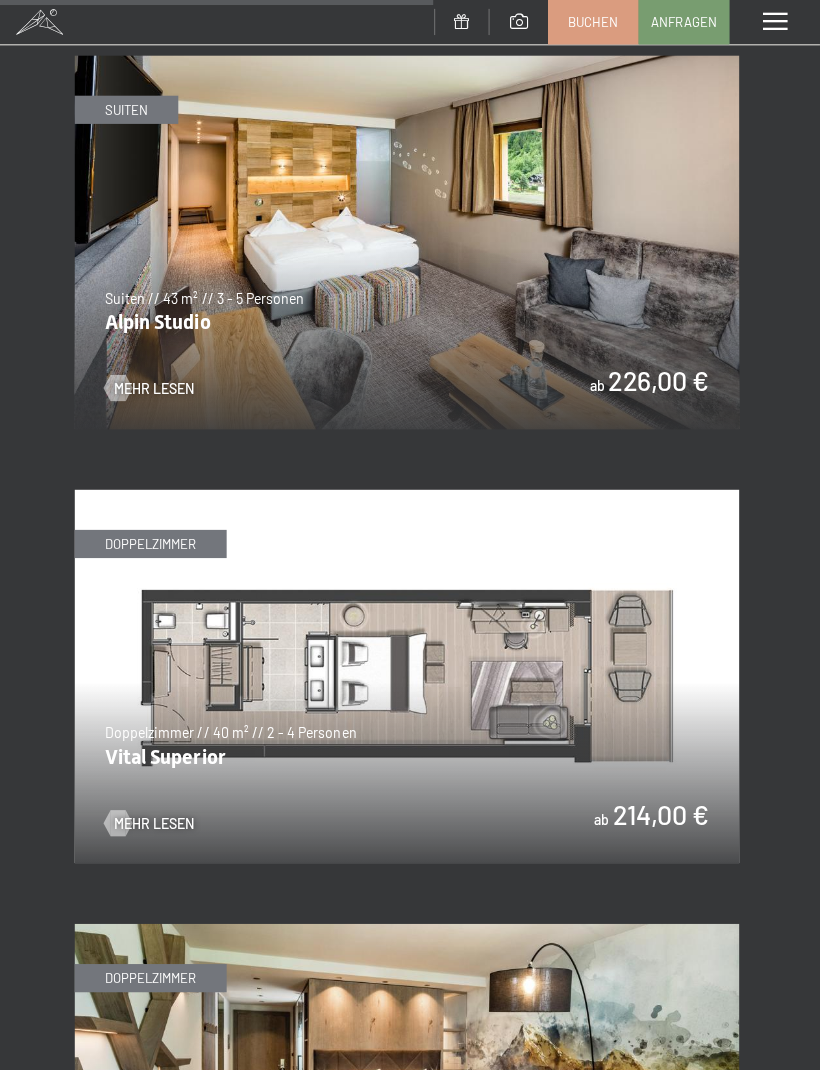 click at bounding box center [410, 671] 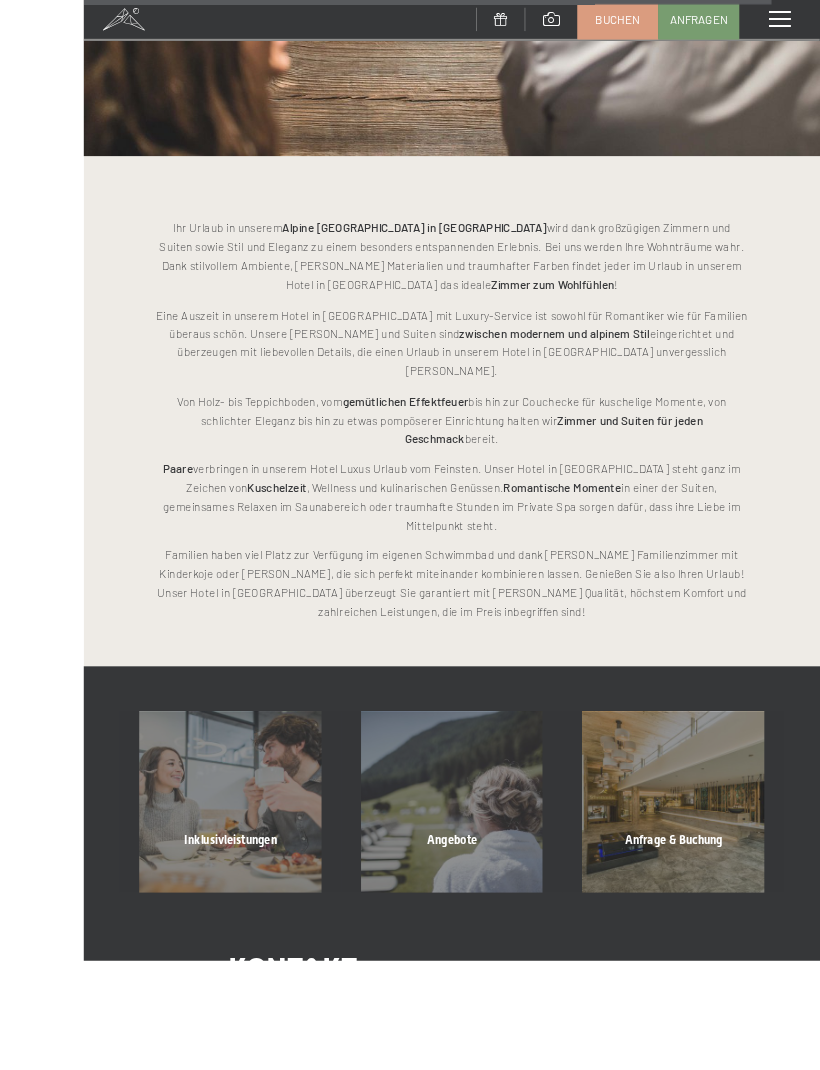 scroll, scrollTop: 7135, scrollLeft: 0, axis: vertical 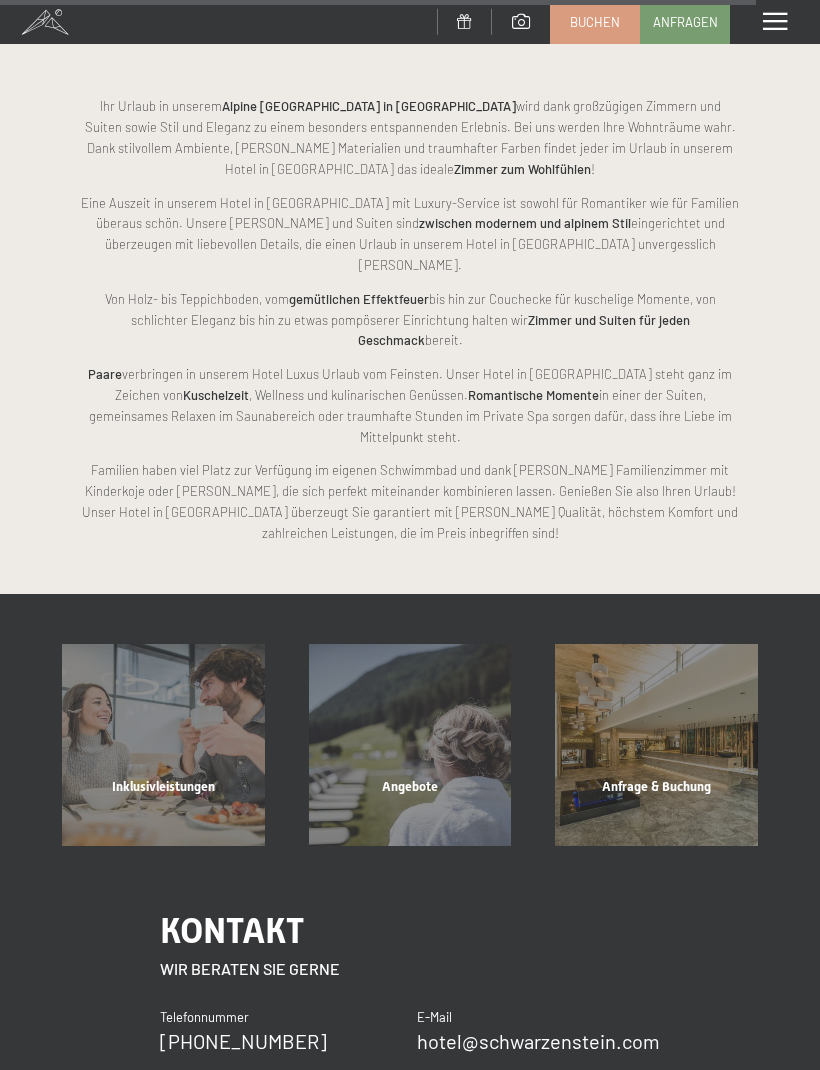 click on "Angebote" at bounding box center [410, 812] 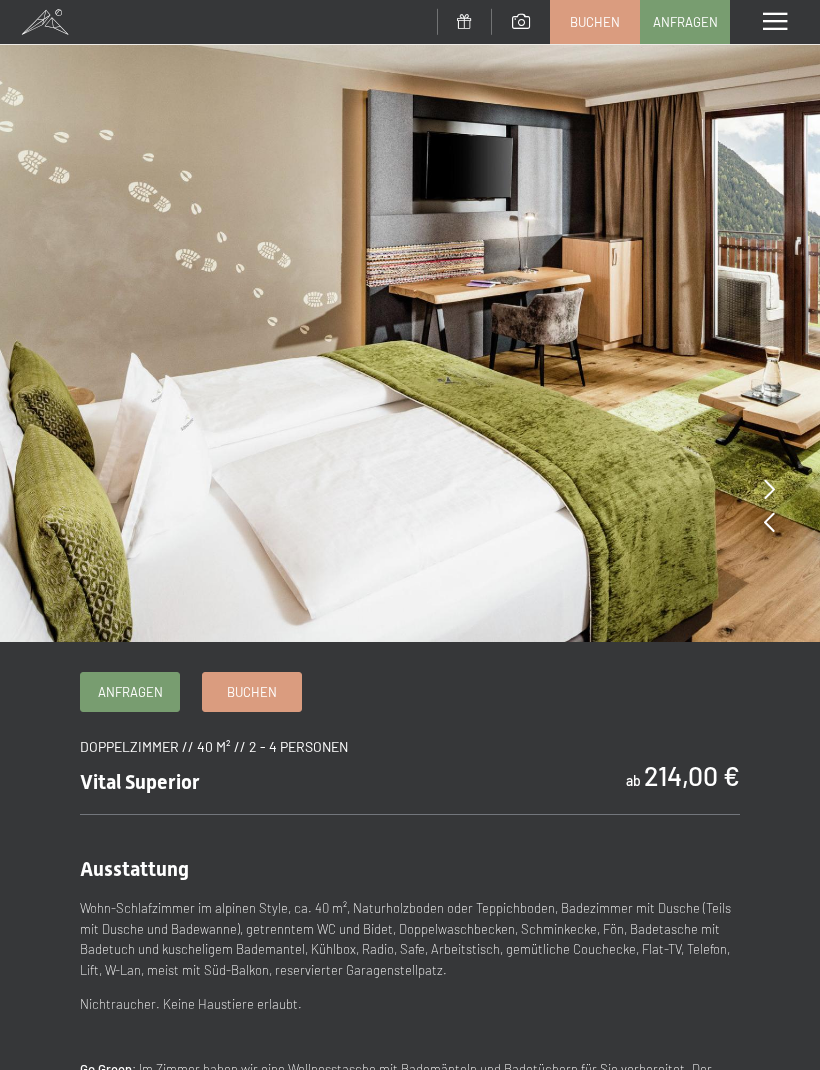 scroll, scrollTop: 0, scrollLeft: 0, axis: both 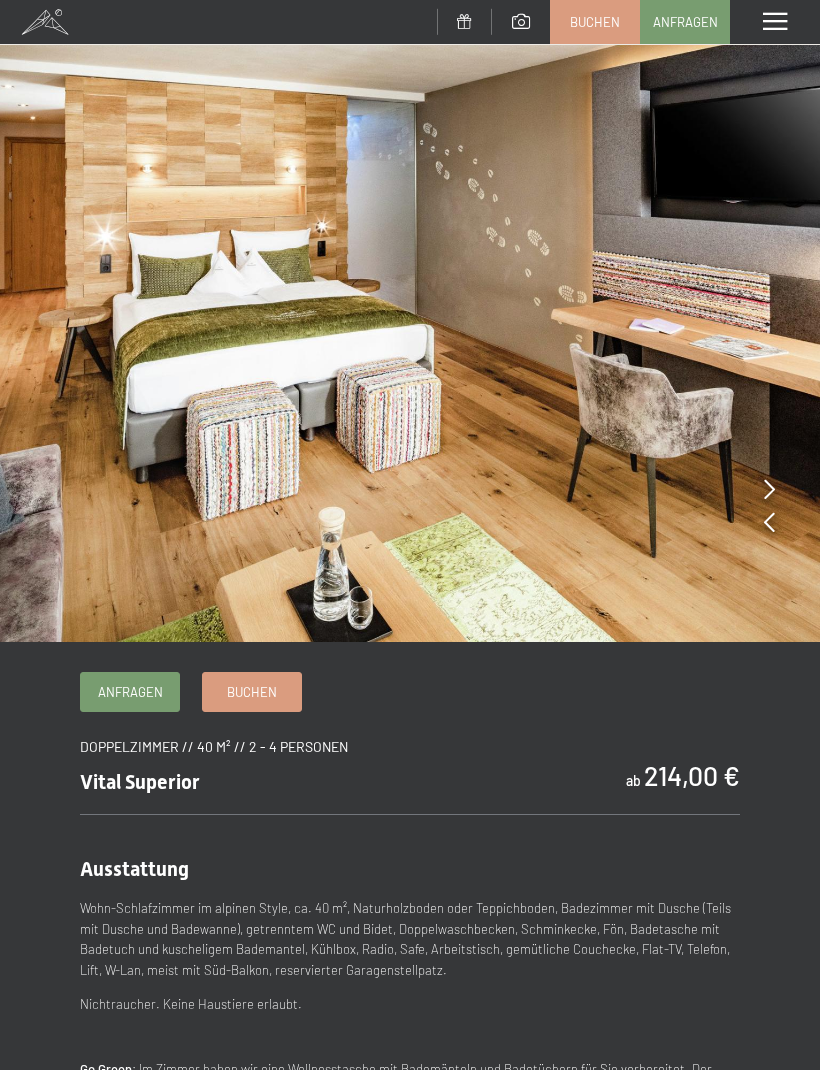 click at bounding box center [769, 489] 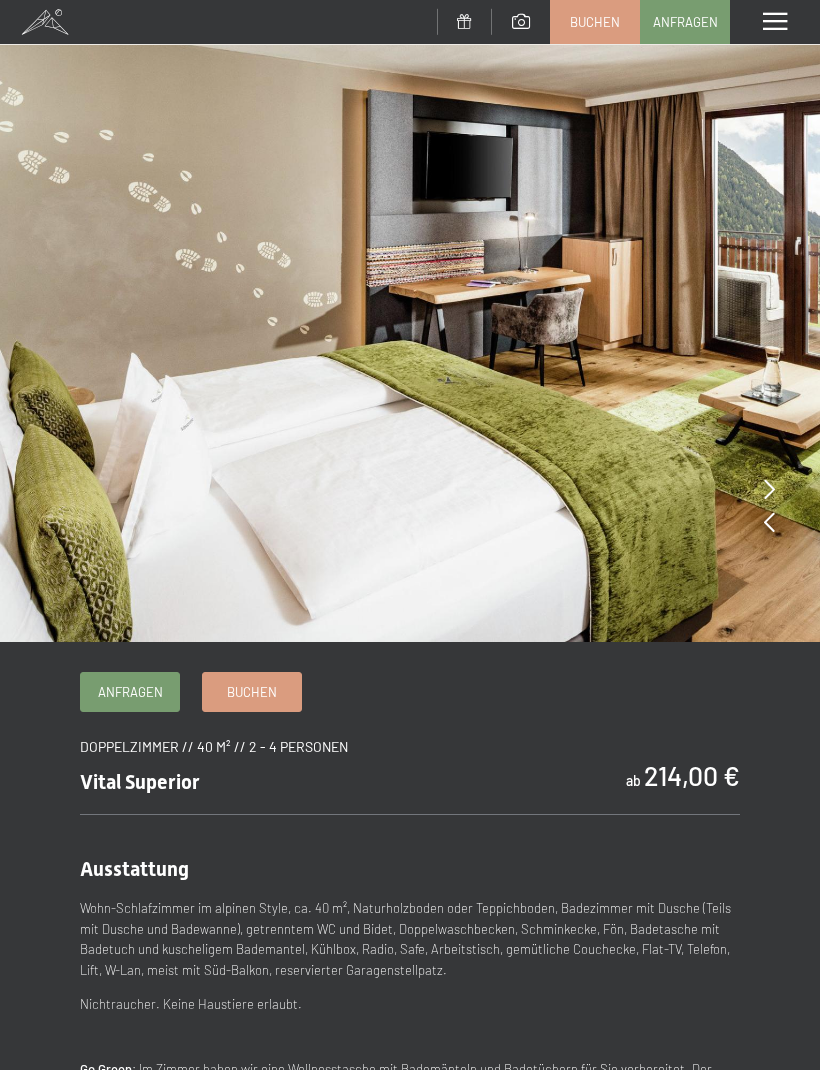 click at bounding box center (769, 489) 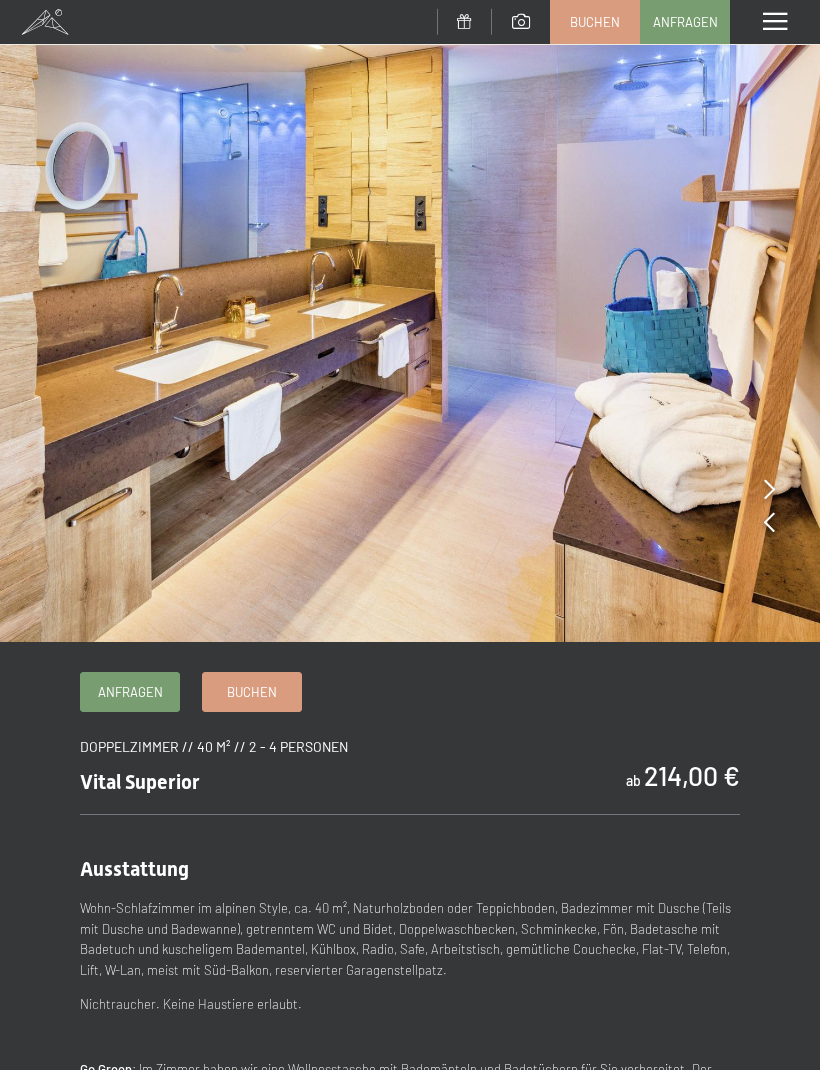 click at bounding box center [769, 489] 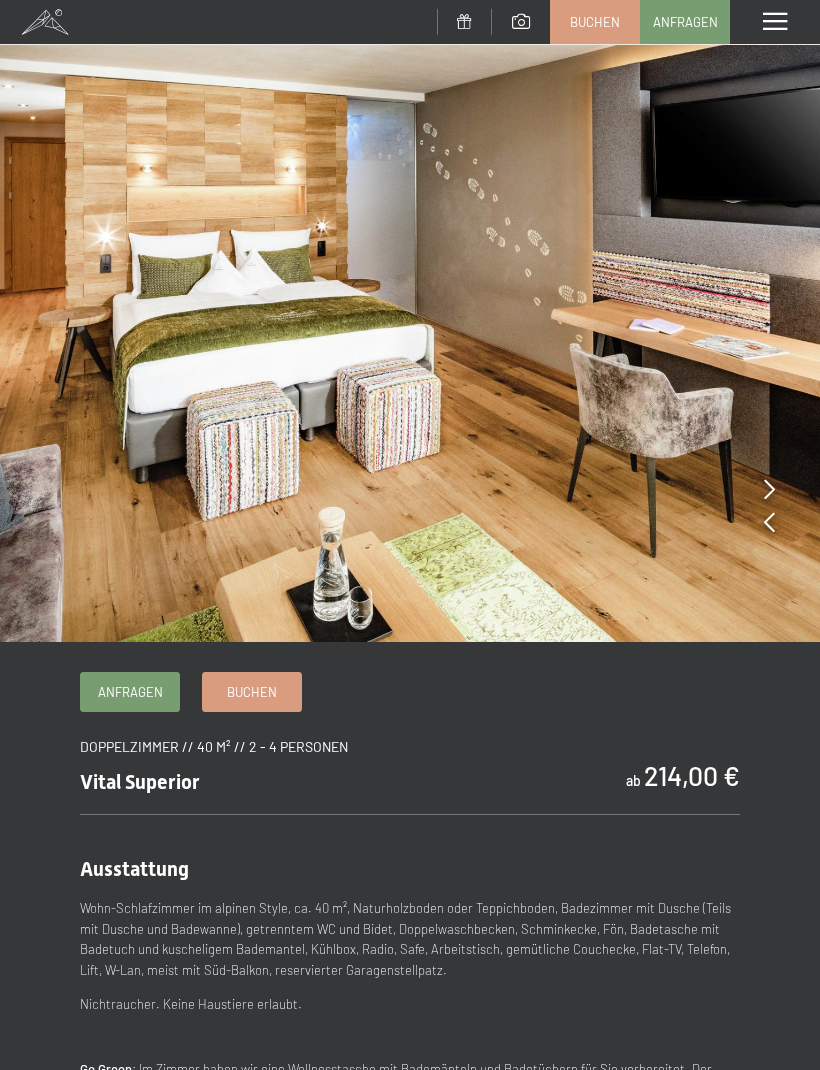 click at bounding box center [410, 321] 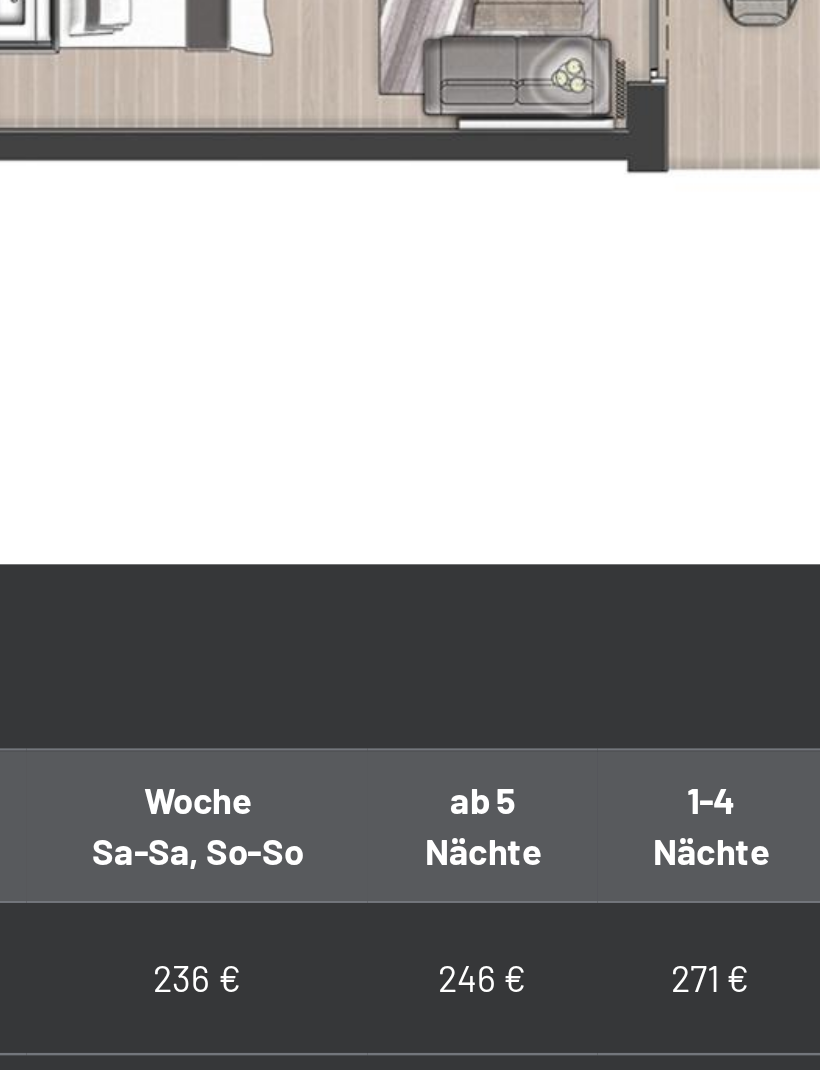 scroll, scrollTop: 793, scrollLeft: 0, axis: vertical 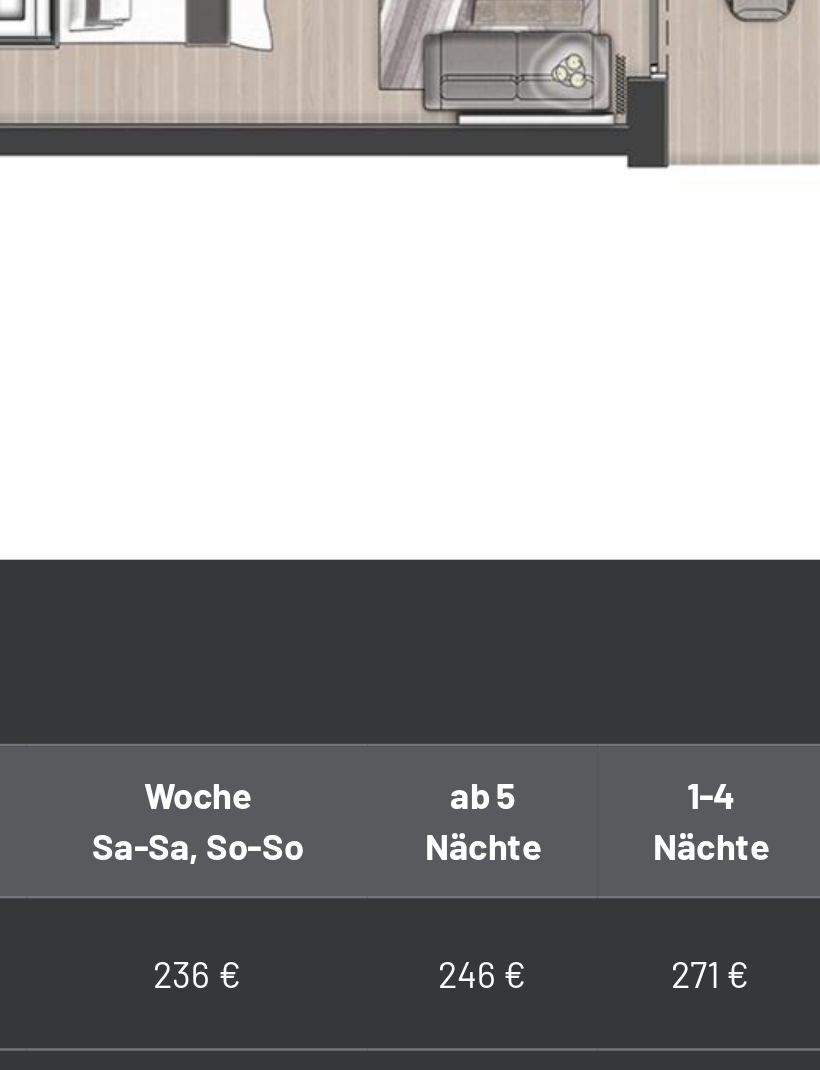 click on "1-4  Nächte" at bounding box center [611, 940] 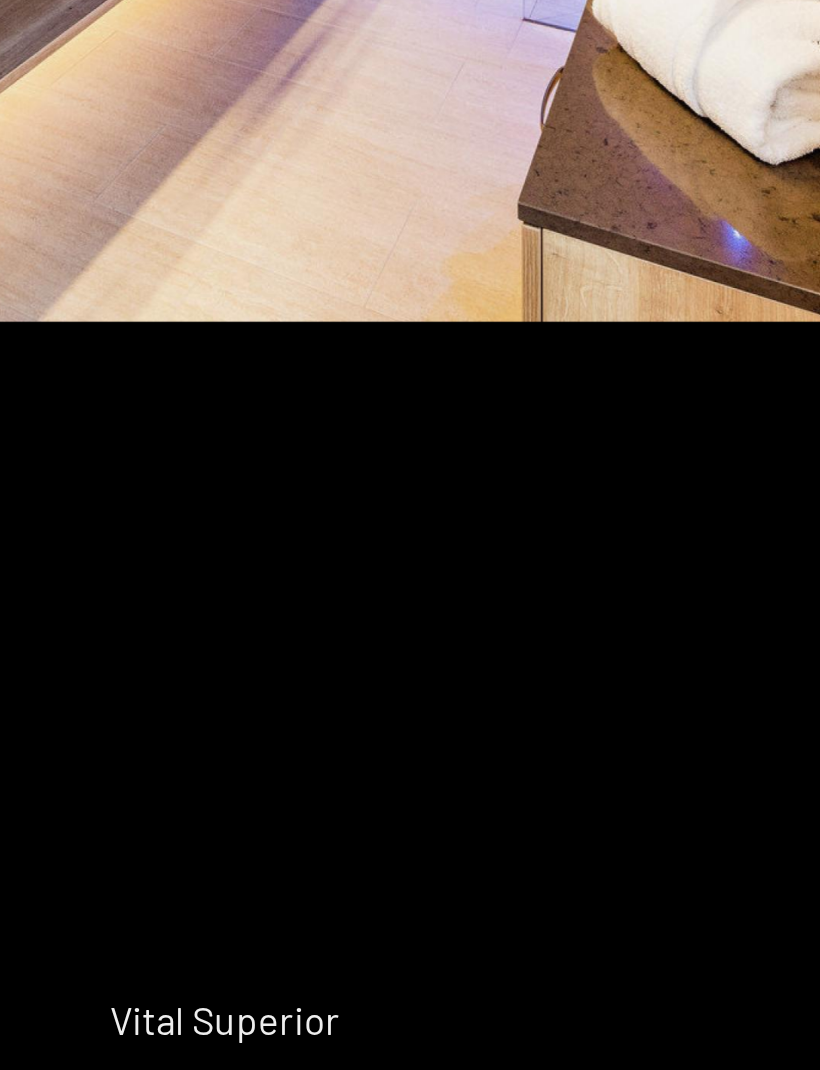 scroll, scrollTop: 793, scrollLeft: 0, axis: vertical 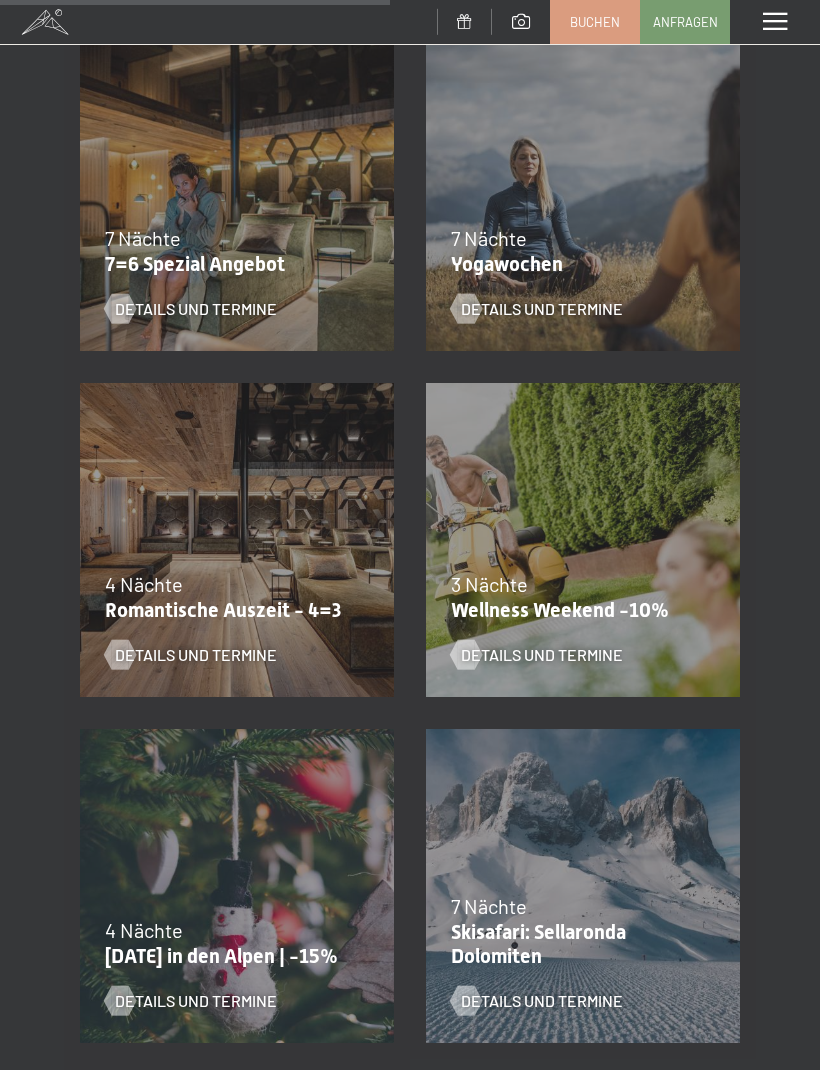 click on "4 Nächte" at bounding box center [232, 584] 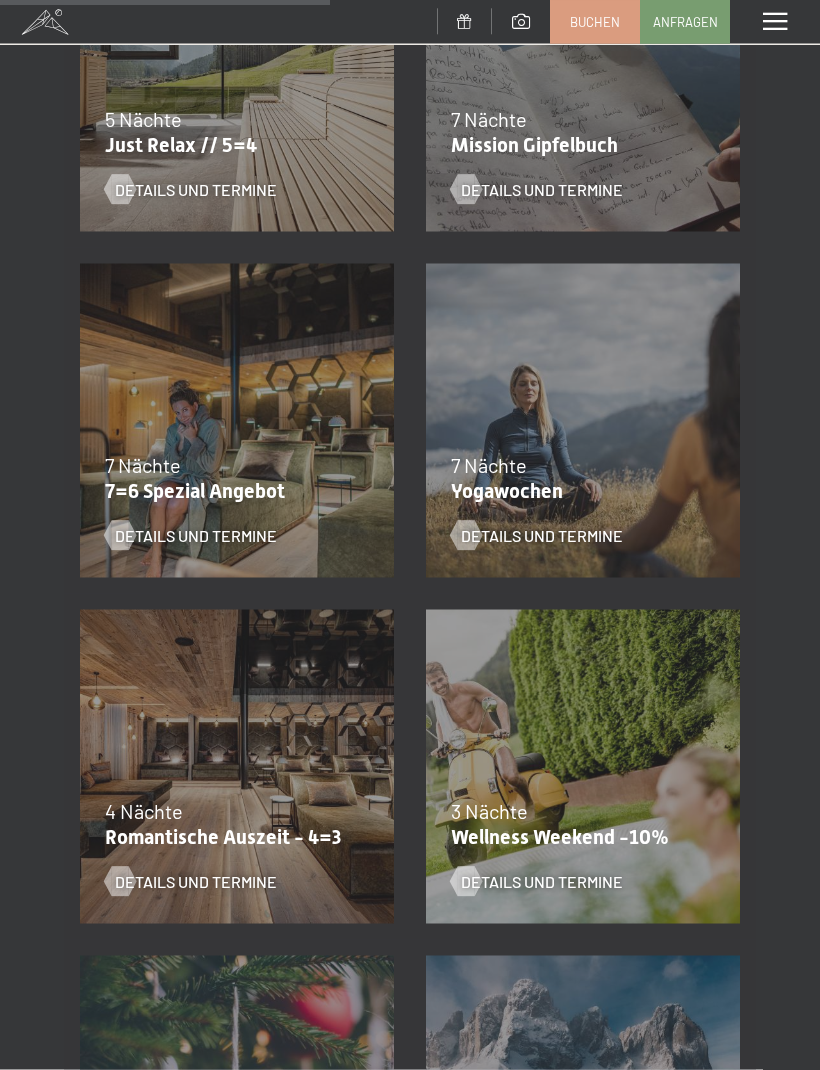 scroll, scrollTop: 1247, scrollLeft: 0, axis: vertical 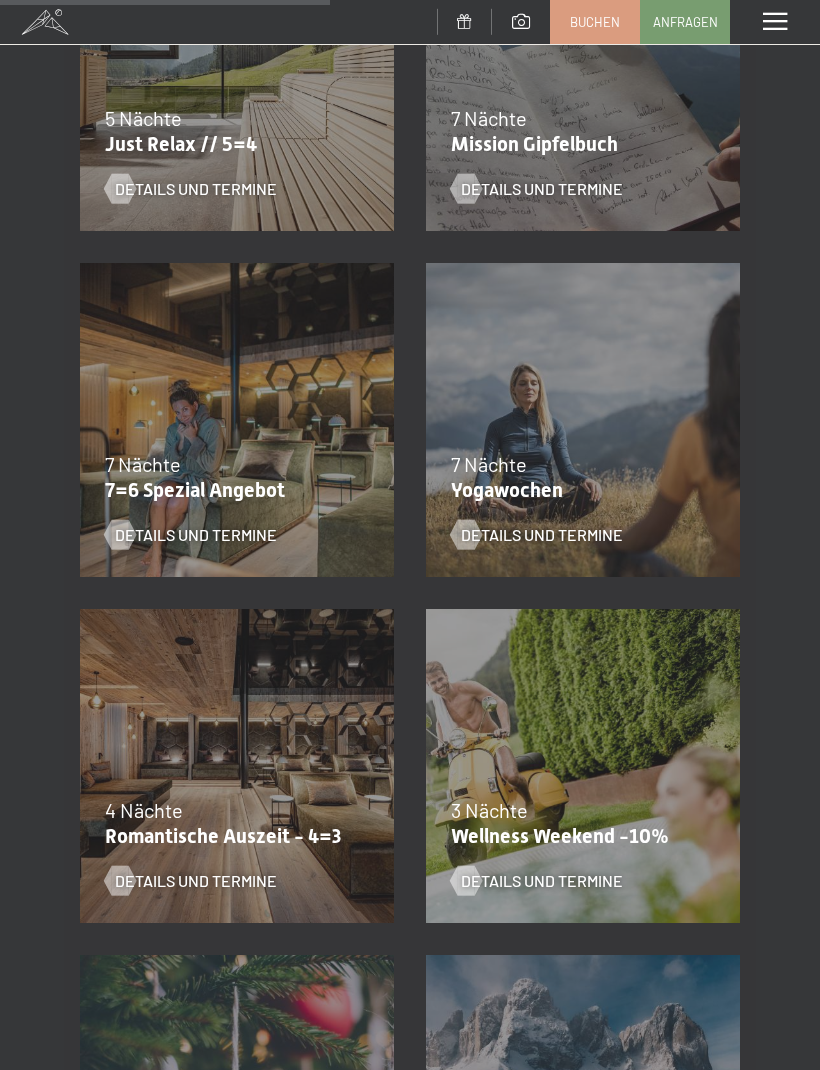 click on "Details und Termine" at bounding box center [196, 535] 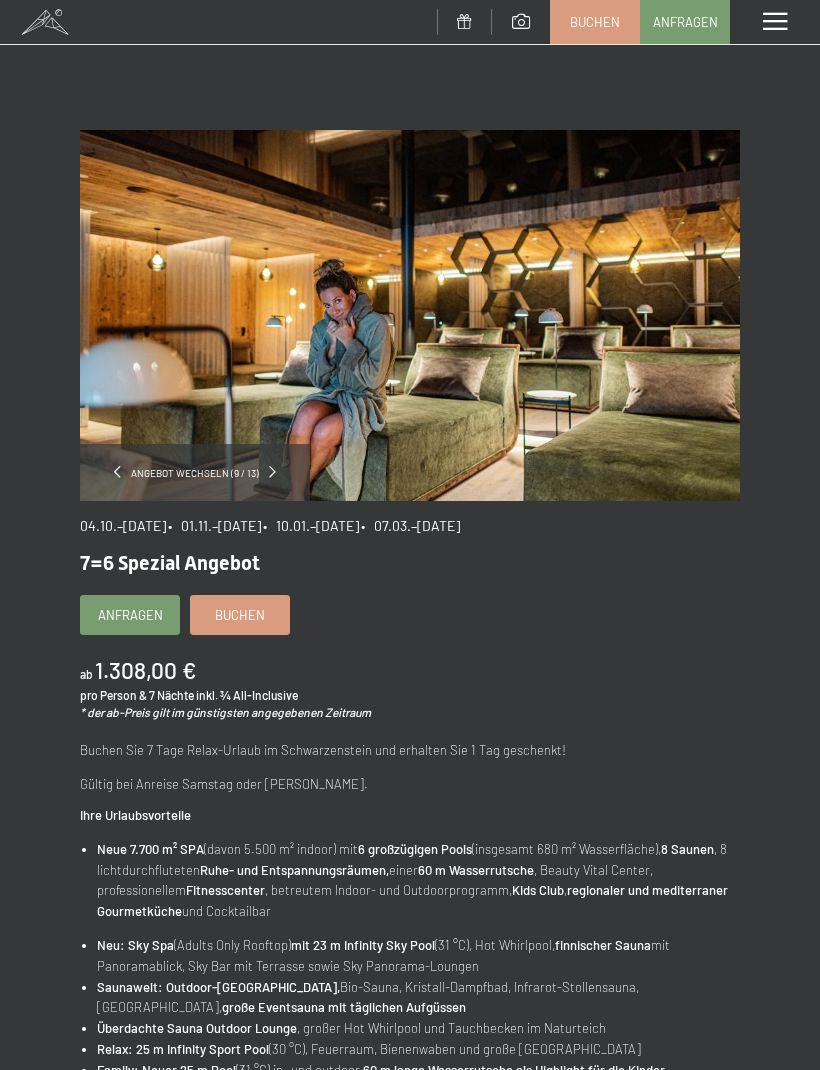 scroll, scrollTop: 0, scrollLeft: 0, axis: both 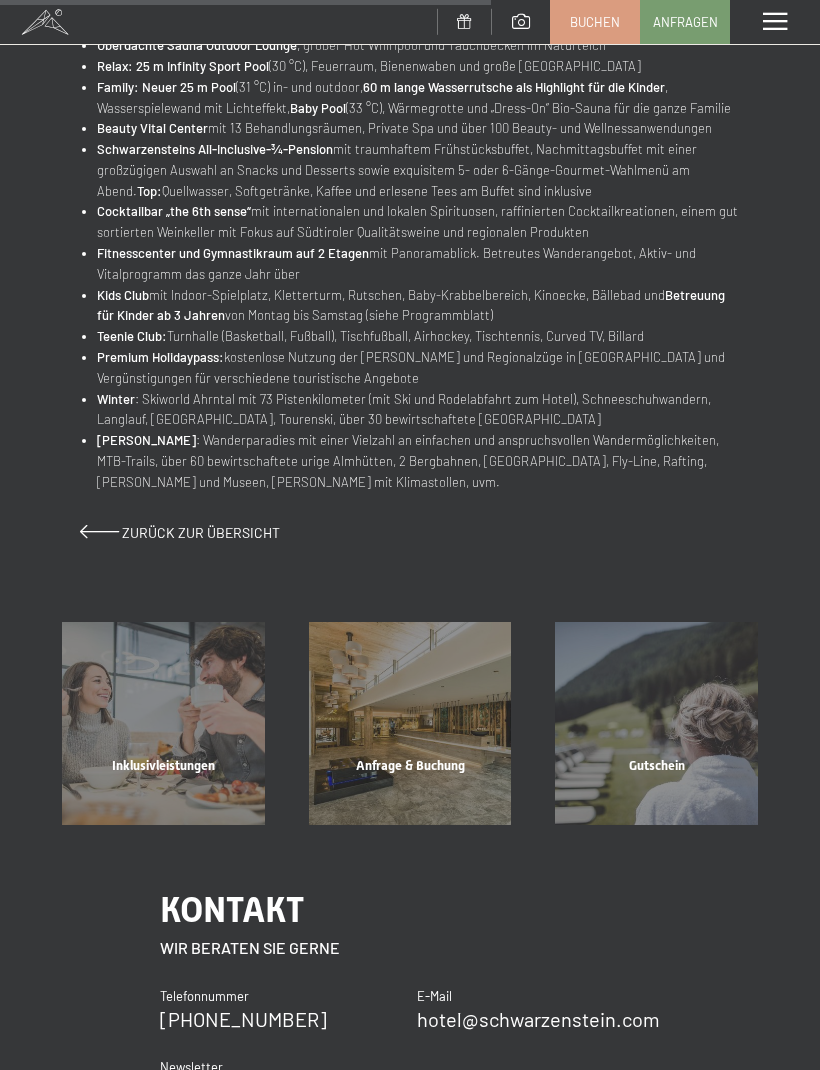 click on "Inklusivleistungen" at bounding box center (163, 791) 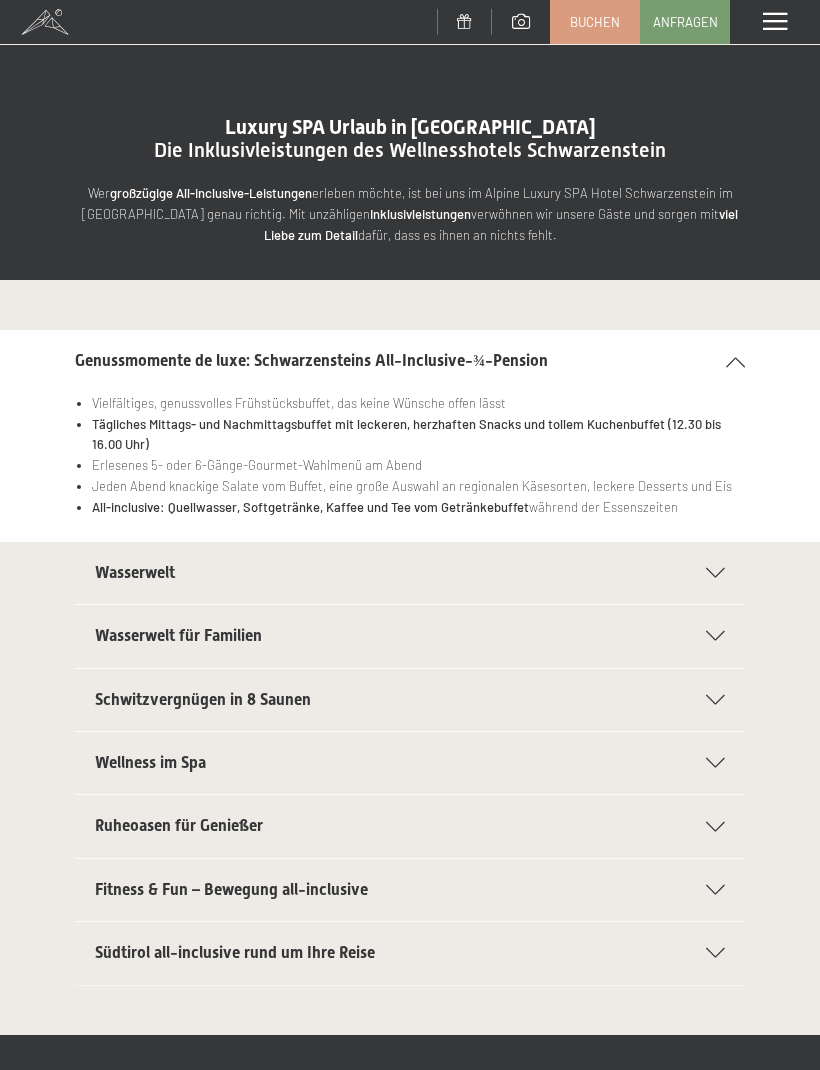 scroll, scrollTop: 0, scrollLeft: 0, axis: both 